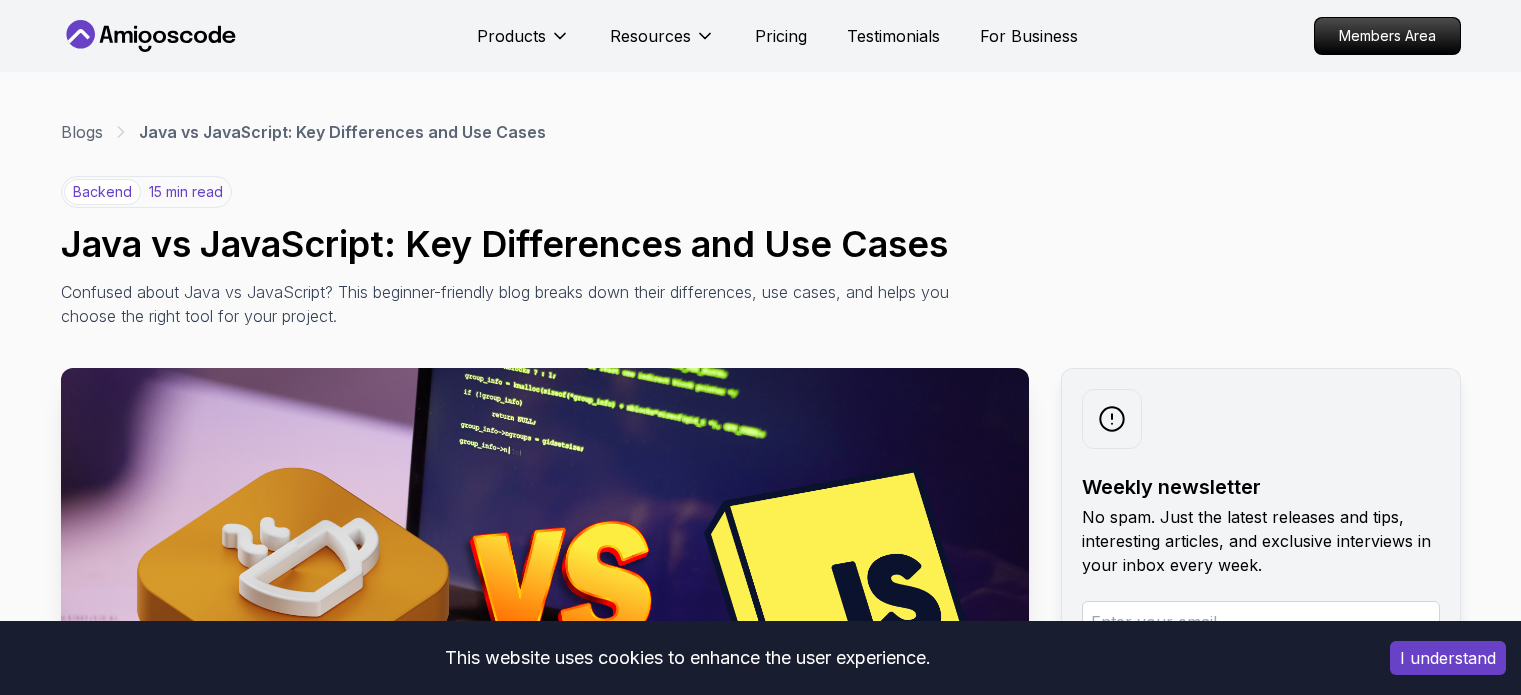 scroll, scrollTop: 0, scrollLeft: 0, axis: both 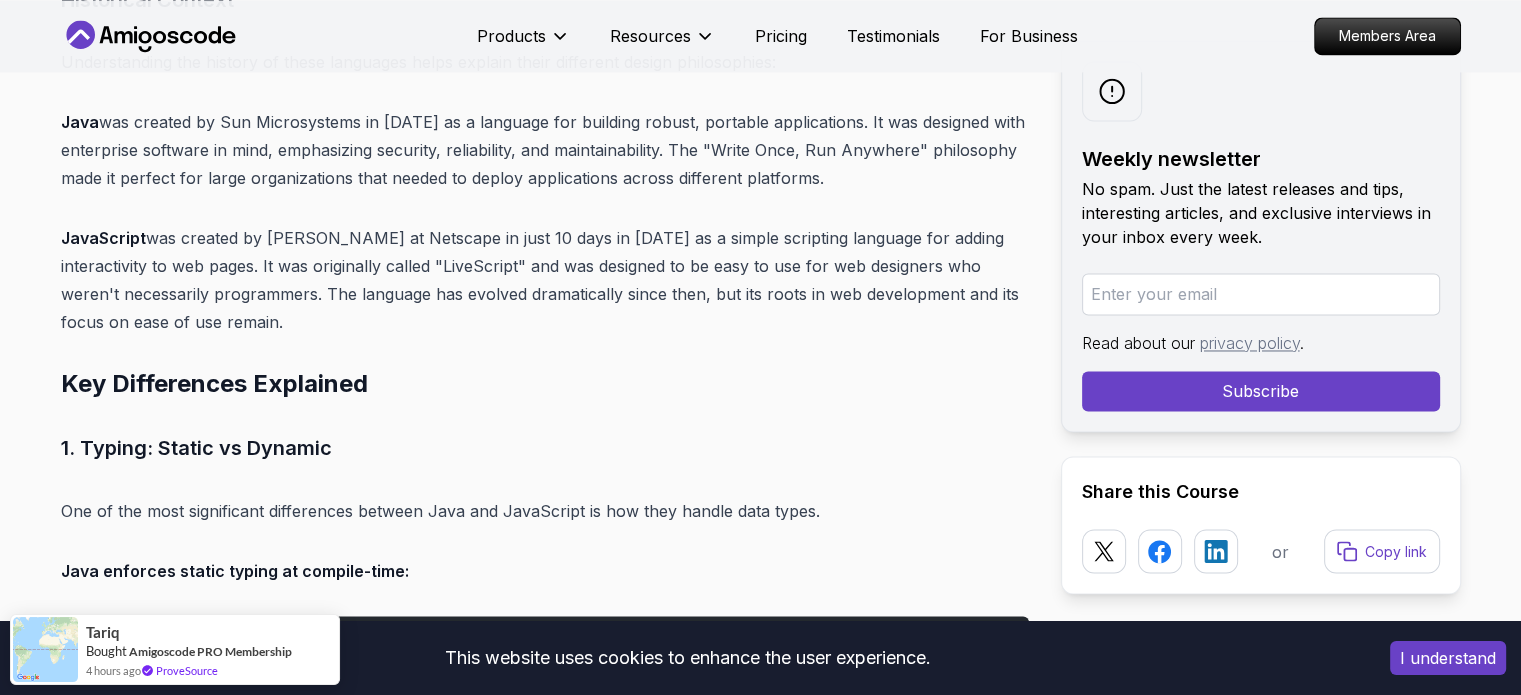 click on "This website uses cookies to enhance the user experience. I understand Products Resources Pricing Testimonials For Business Members Area Products Resources Pricing Testimonials For Business Members Area Blogs Java vs JavaScript: Key Differences and Use Cases backend 15 min read Java vs JavaScript: Key Differences and Use Cases Confused about Java vs JavaScript? This beginner-friendly blog breaks down their differences, use cases, and helps you choose the right tool for your project. Weekly newsletter No spam. Just the latest releases and tips, interesting articles, and exclusive interviews in your inbox every week. Read about our   privacy policy . Subscribe Share this Course or Copy link Published By:  [PERSON_NAME]  |   Date:  [DATE] Introduction
Table of Contents
What's the Big Difference?
Compilation vs Interpretation
Historical Context
Key Differences Explained
1. Typing: Static vs Dynamic
2. Execution Environment
3. Concurrency and Asynchronous Programming" at bounding box center (760, 6779) 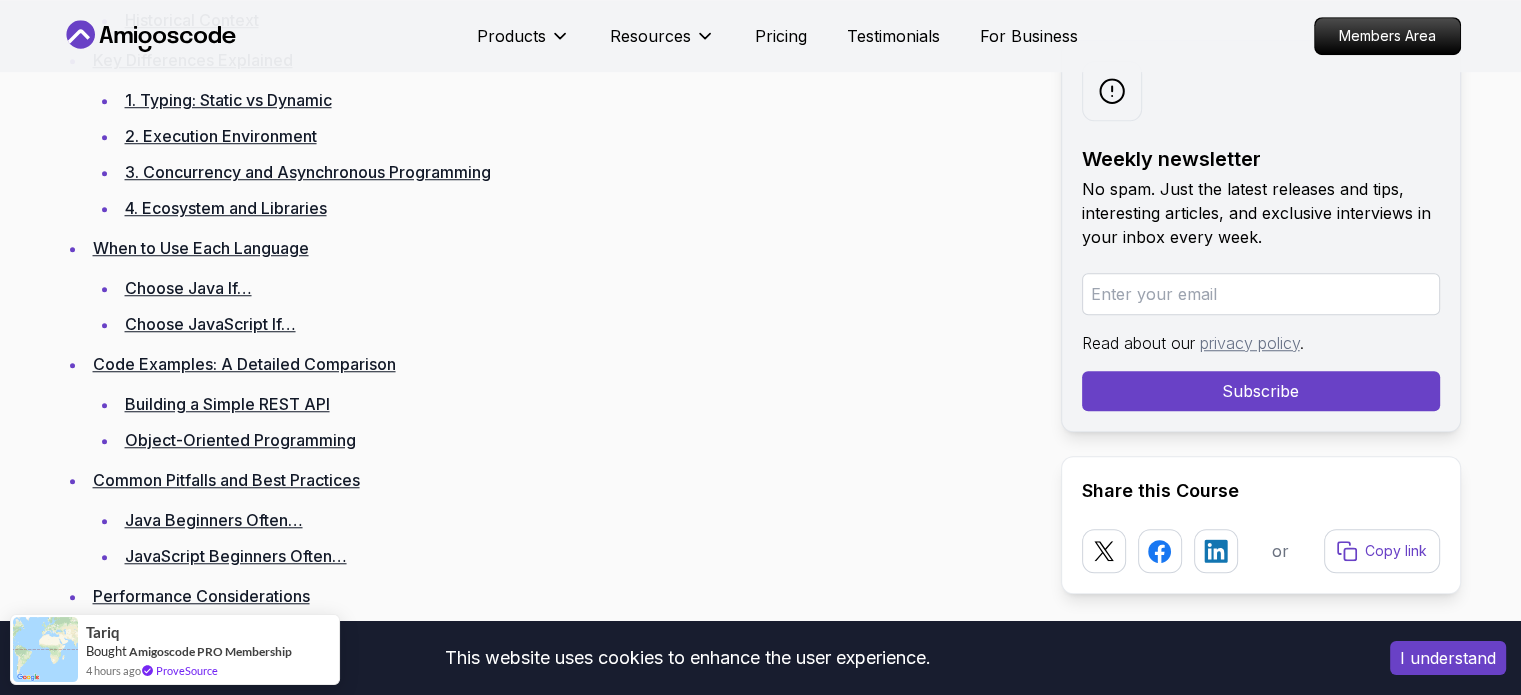 scroll, scrollTop: 1540, scrollLeft: 0, axis: vertical 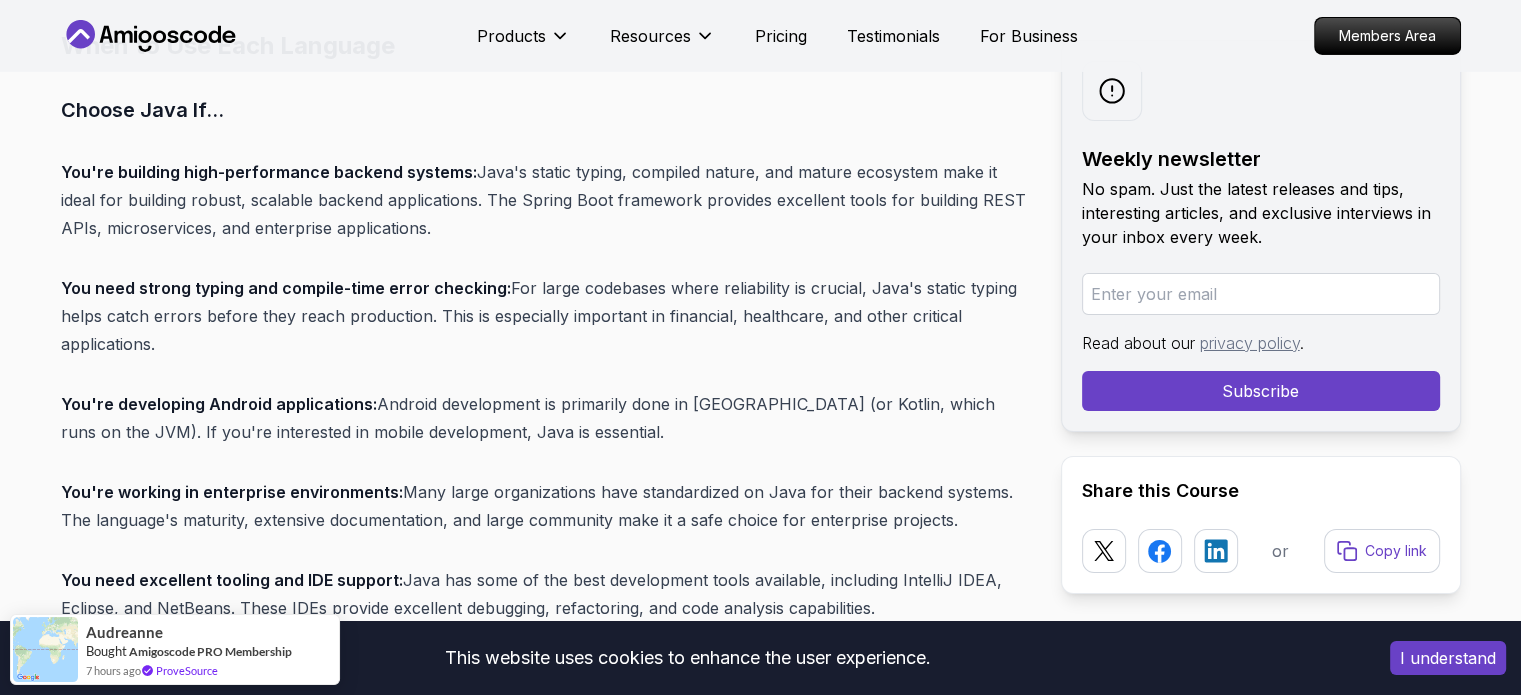 drag, startPoint x: 456, startPoint y: 221, endPoint x: 58, endPoint y: 170, distance: 401.25427 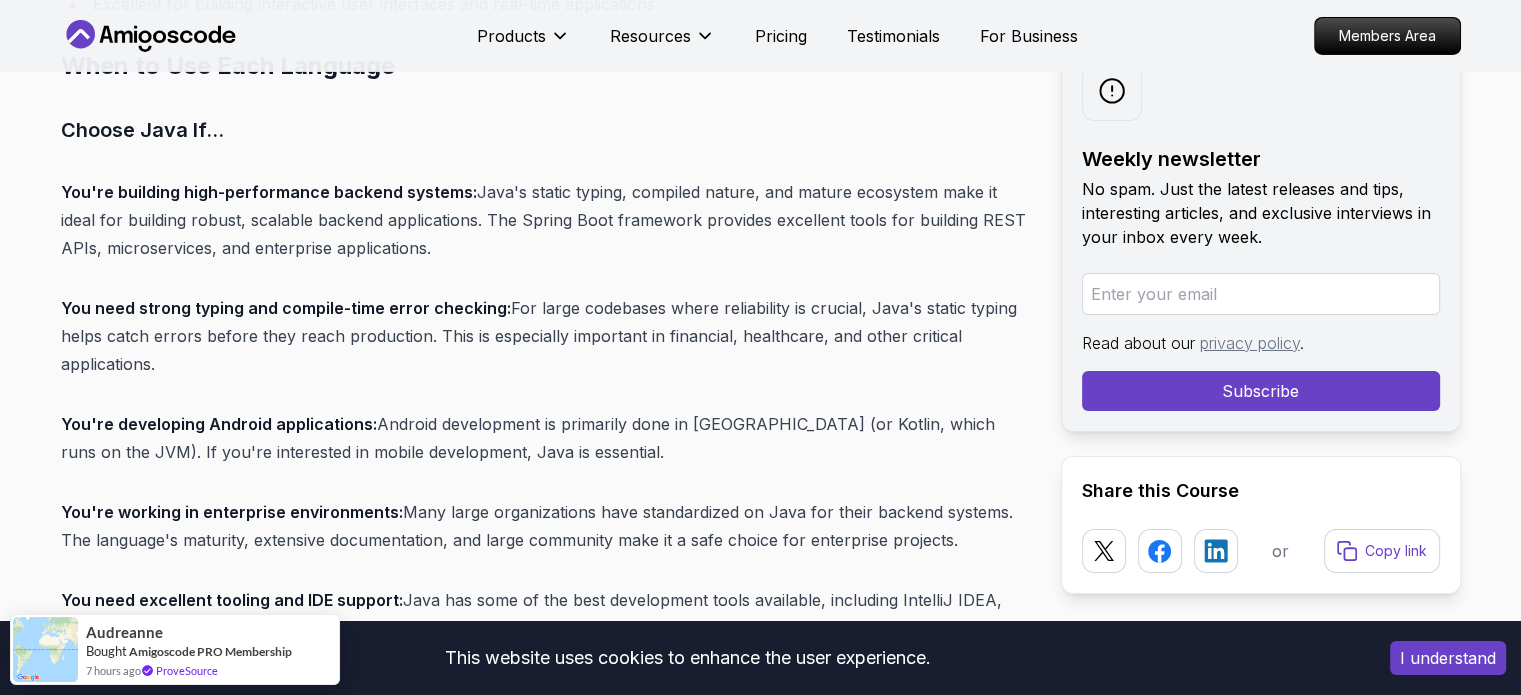 scroll, scrollTop: 7023, scrollLeft: 0, axis: vertical 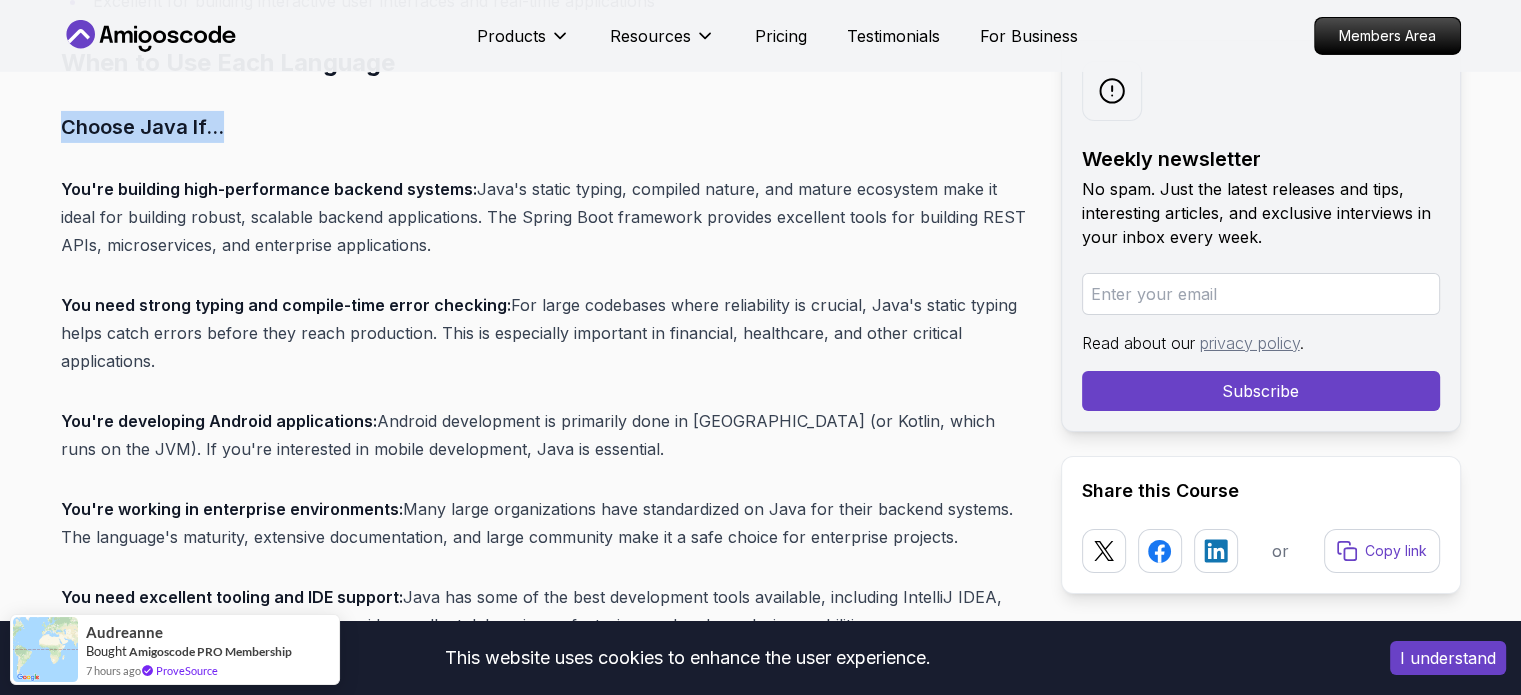 drag, startPoint x: 56, startPoint y: 116, endPoint x: 230, endPoint y: 127, distance: 174.34735 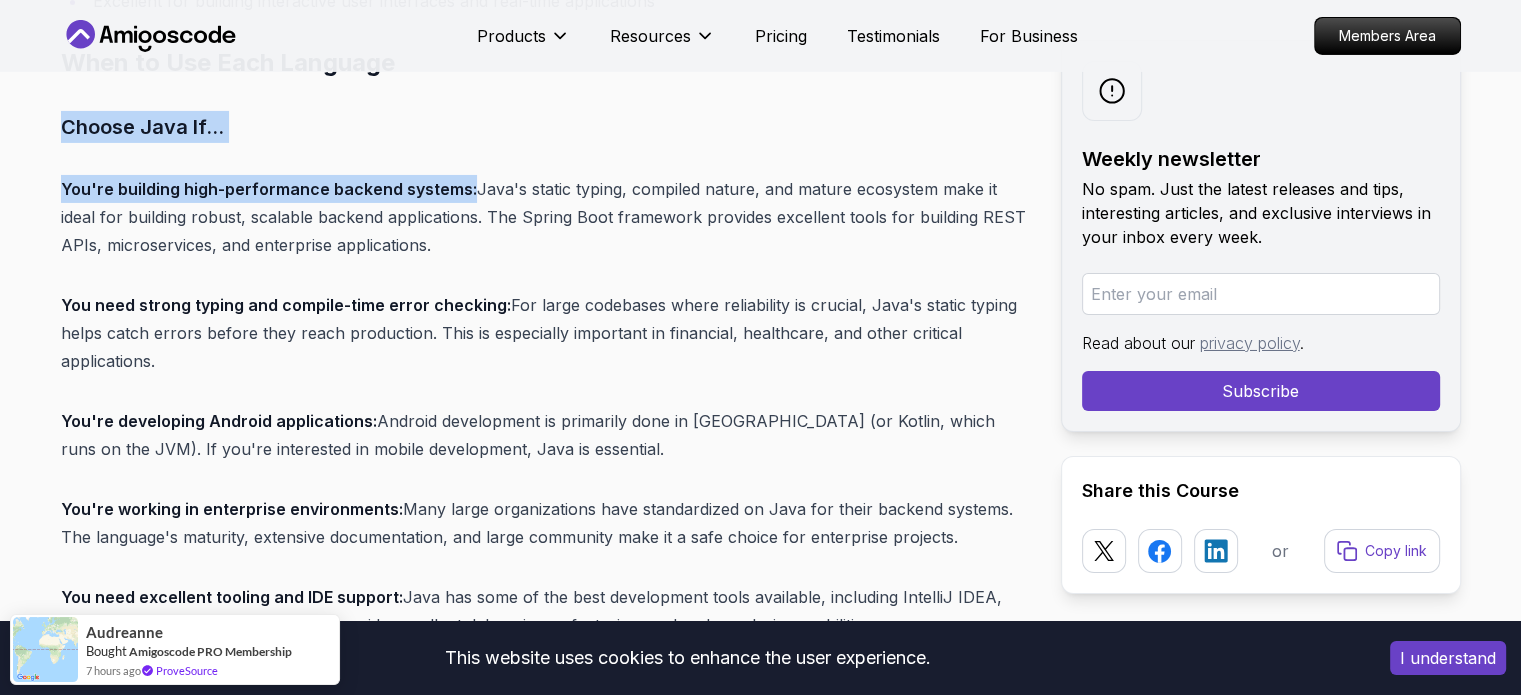 drag, startPoint x: 465, startPoint y: 190, endPoint x: 0, endPoint y: 131, distance: 468.72806 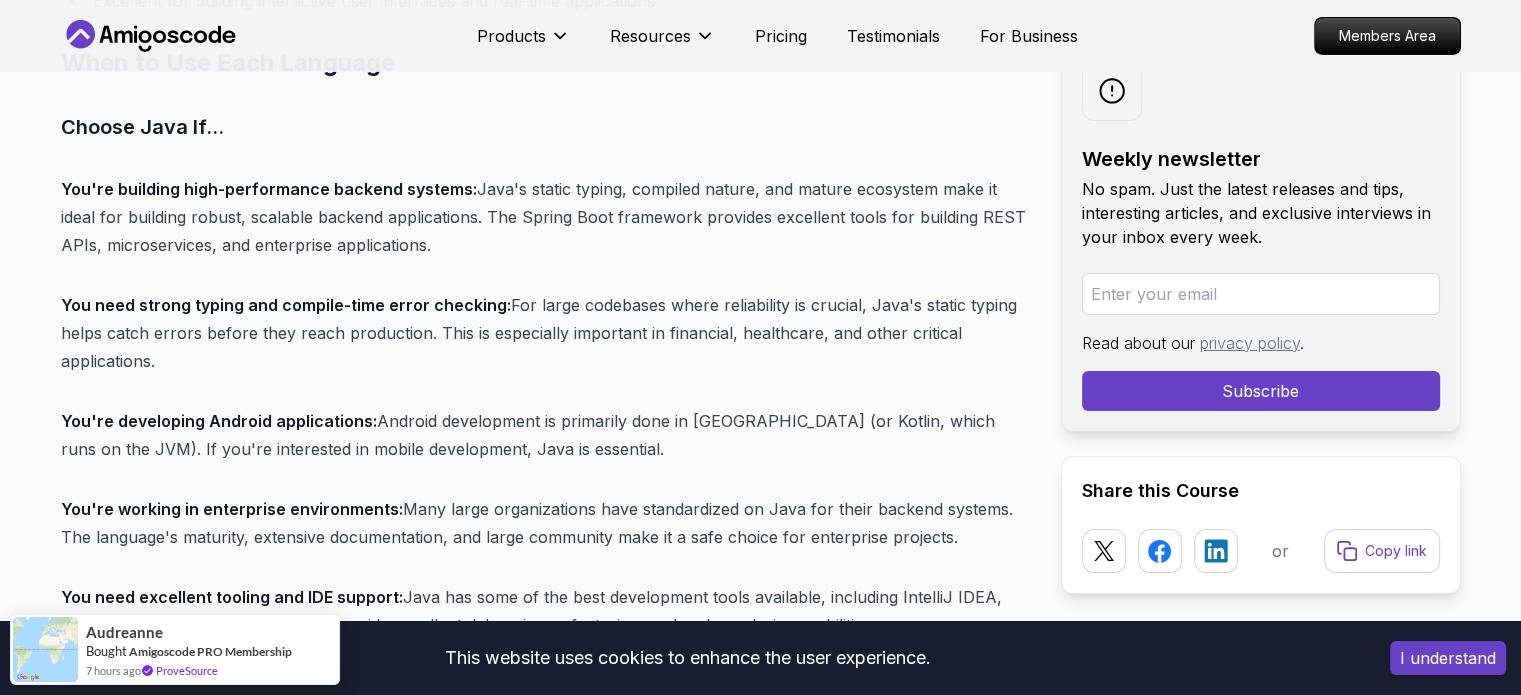 click on "You're building high-performance backend systems:" at bounding box center (269, 189) 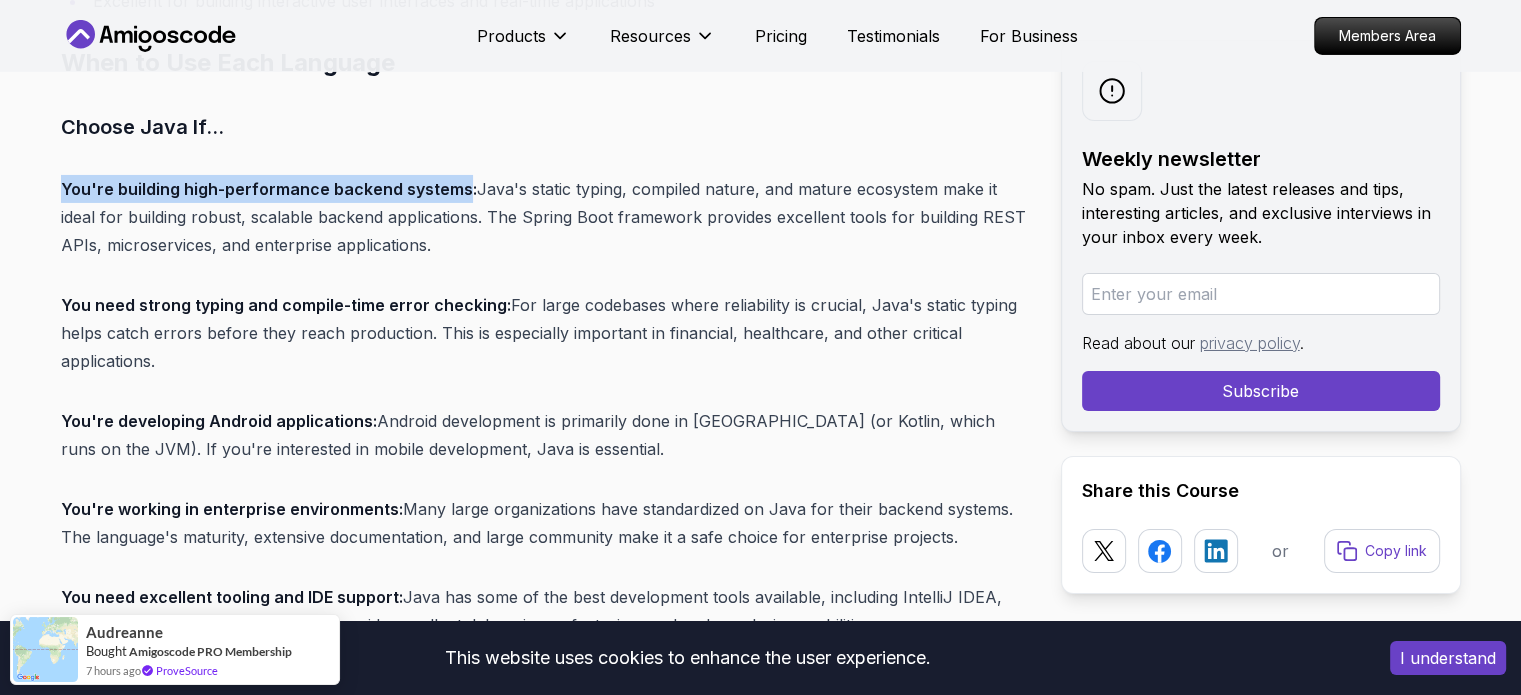drag, startPoint x: 61, startPoint y: 191, endPoint x: 413, endPoint y: 197, distance: 352.05115 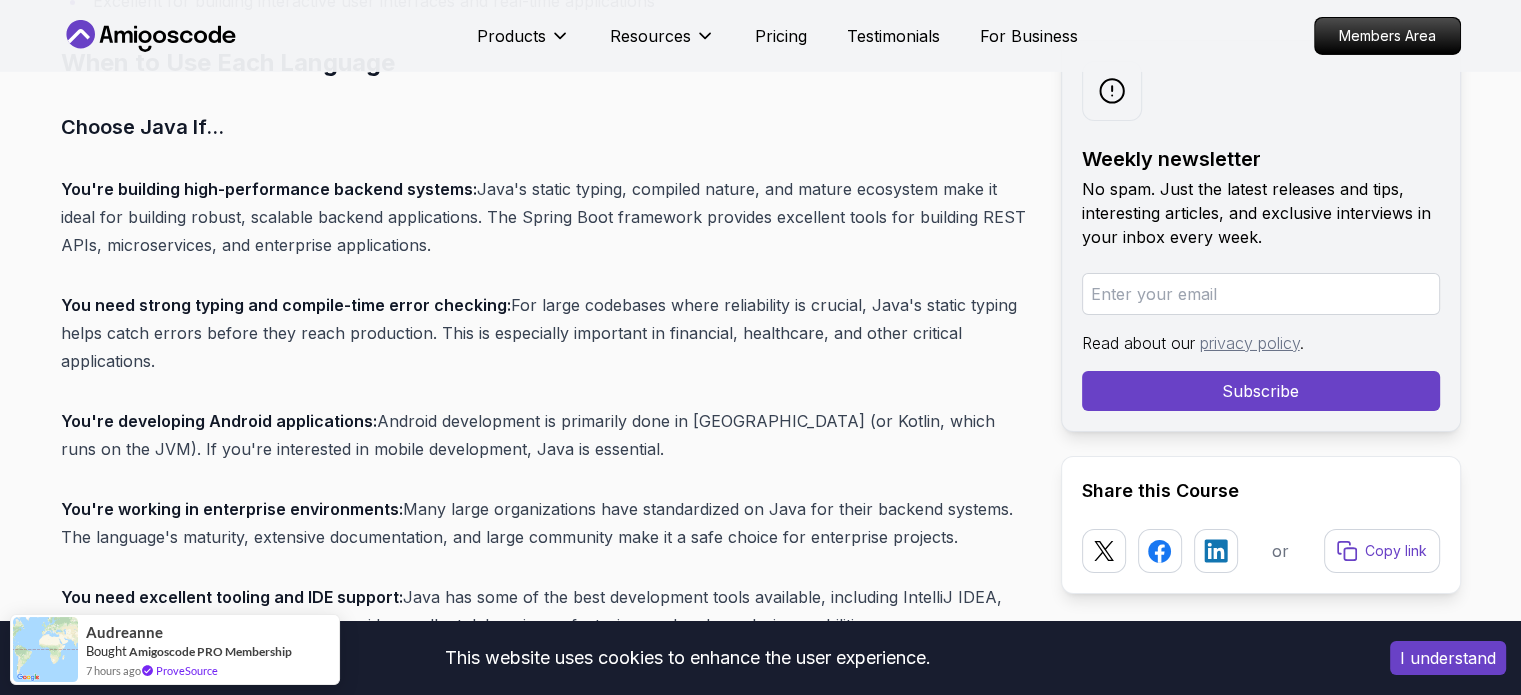 click on "You need strong typing and compile-time error checking:" at bounding box center (286, 305) 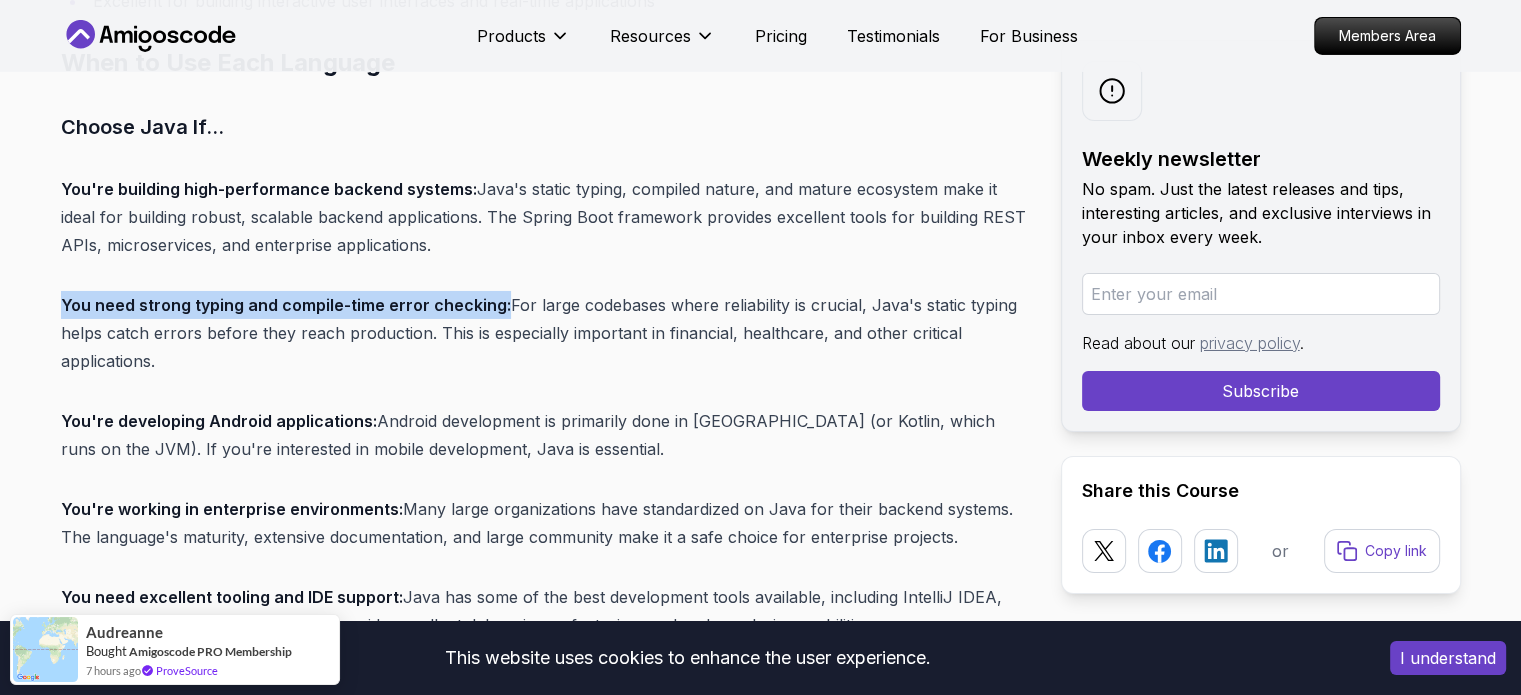 drag, startPoint x: 66, startPoint y: 298, endPoint x: 492, endPoint y: 310, distance: 426.16898 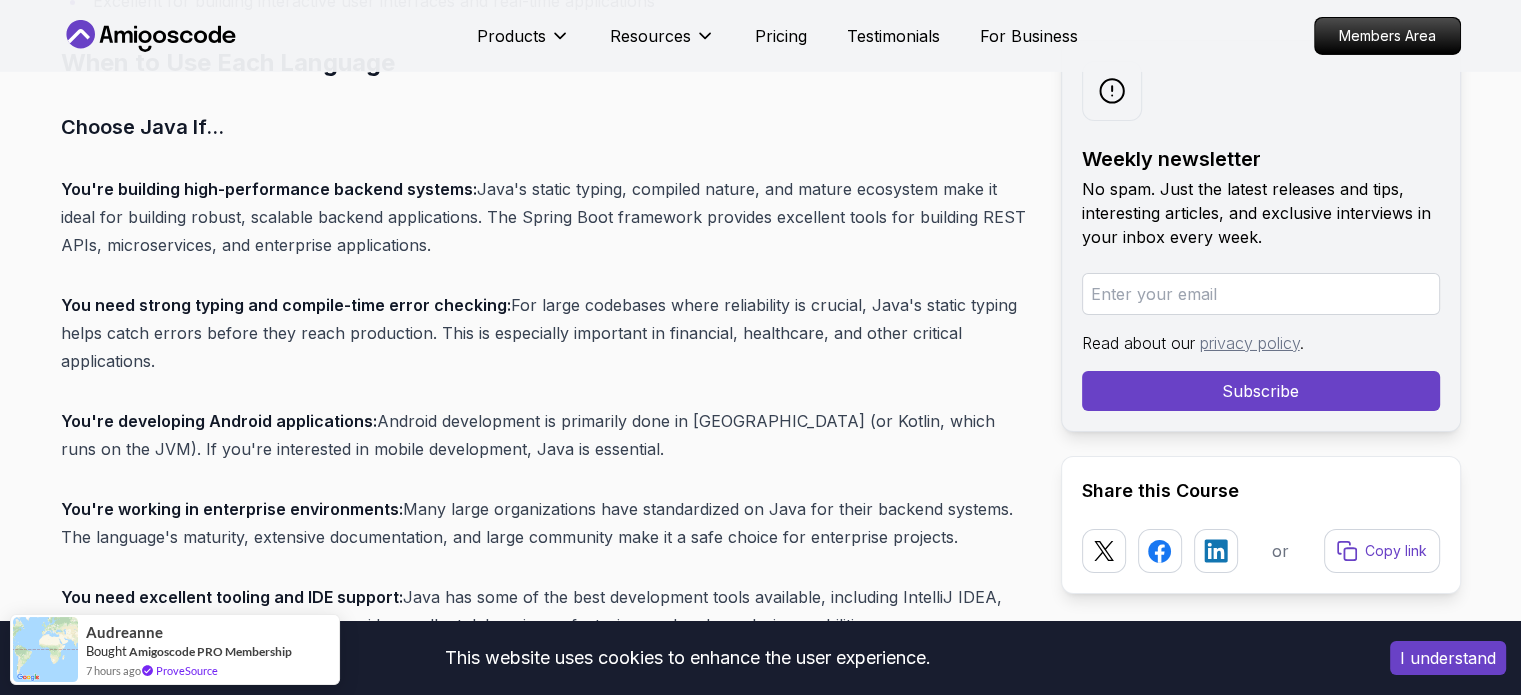 click on "You're developing Android applications:" at bounding box center (219, 421) 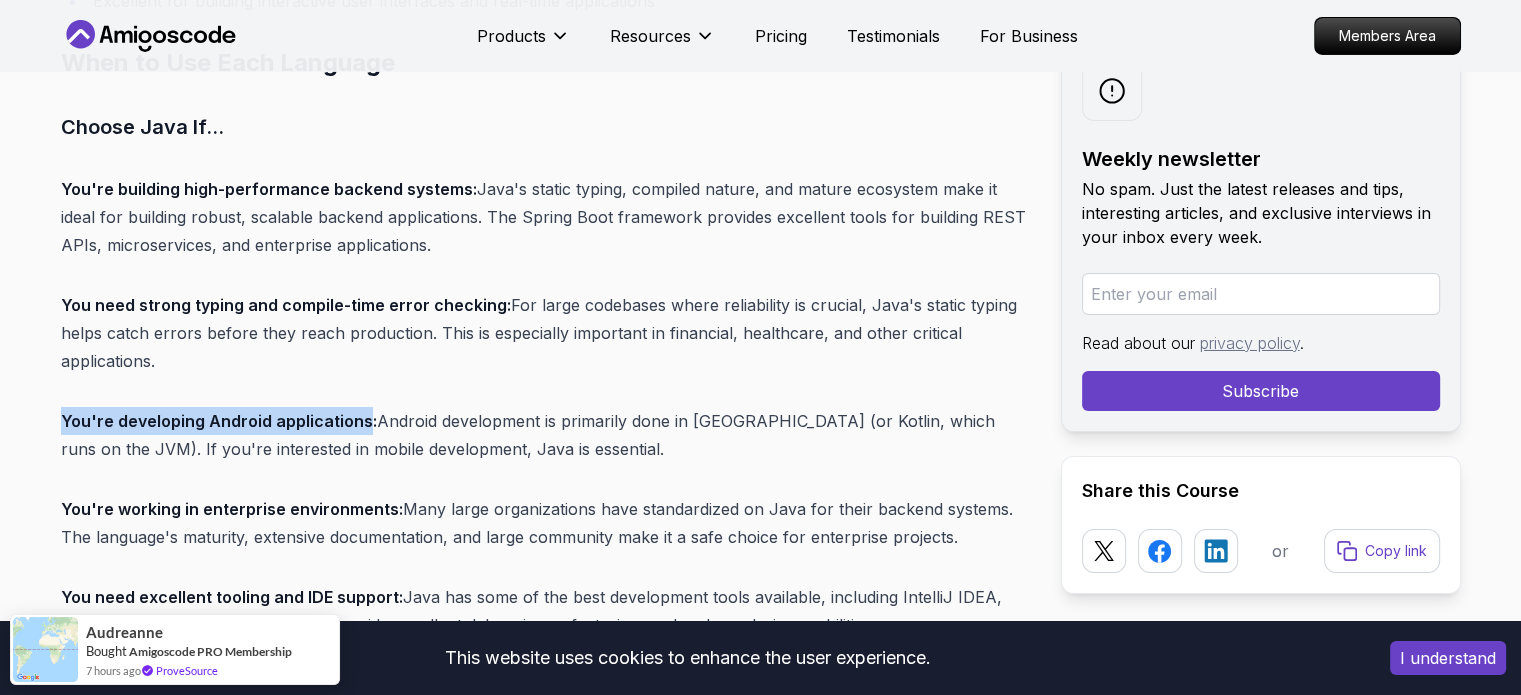 drag, startPoint x: 66, startPoint y: 411, endPoint x: 323, endPoint y: 409, distance: 257.00778 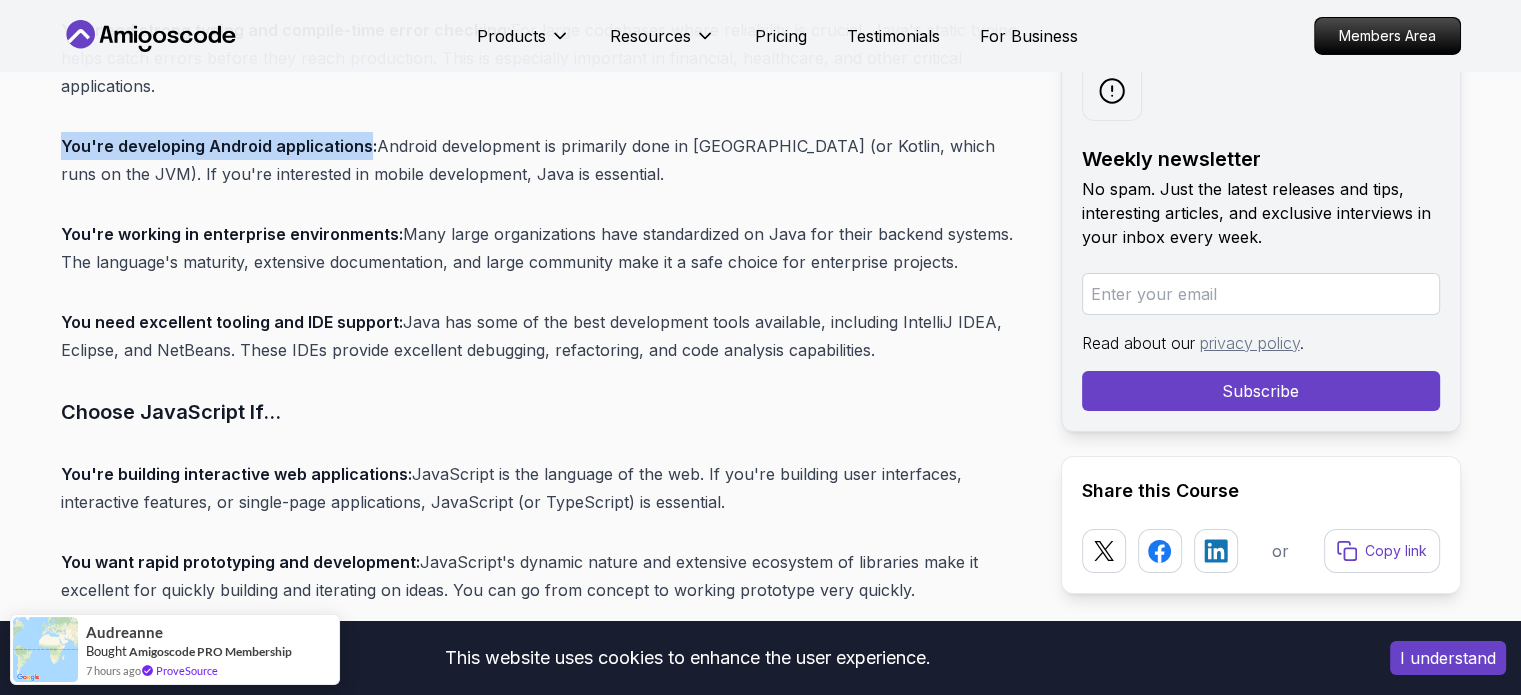 scroll, scrollTop: 7304, scrollLeft: 0, axis: vertical 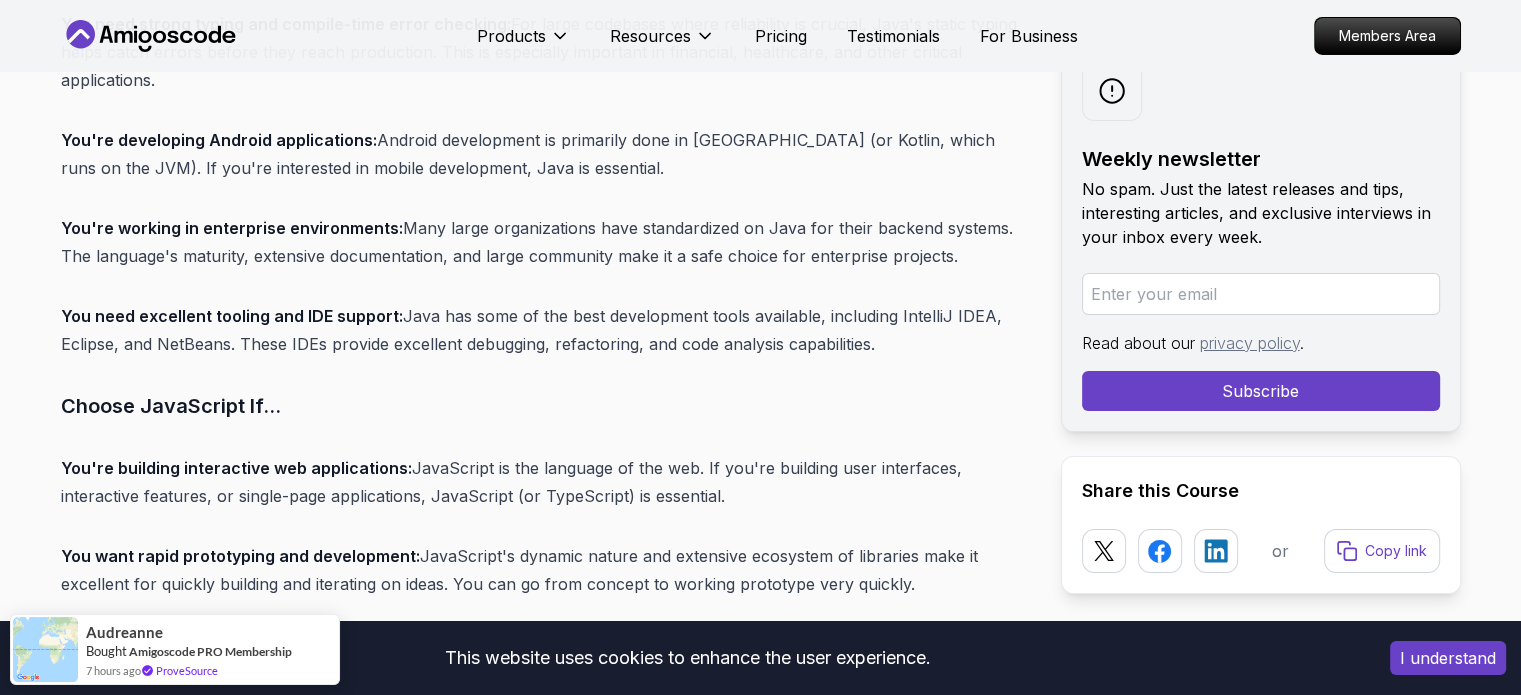 click on "You're working in enterprise environments:" at bounding box center [232, 228] 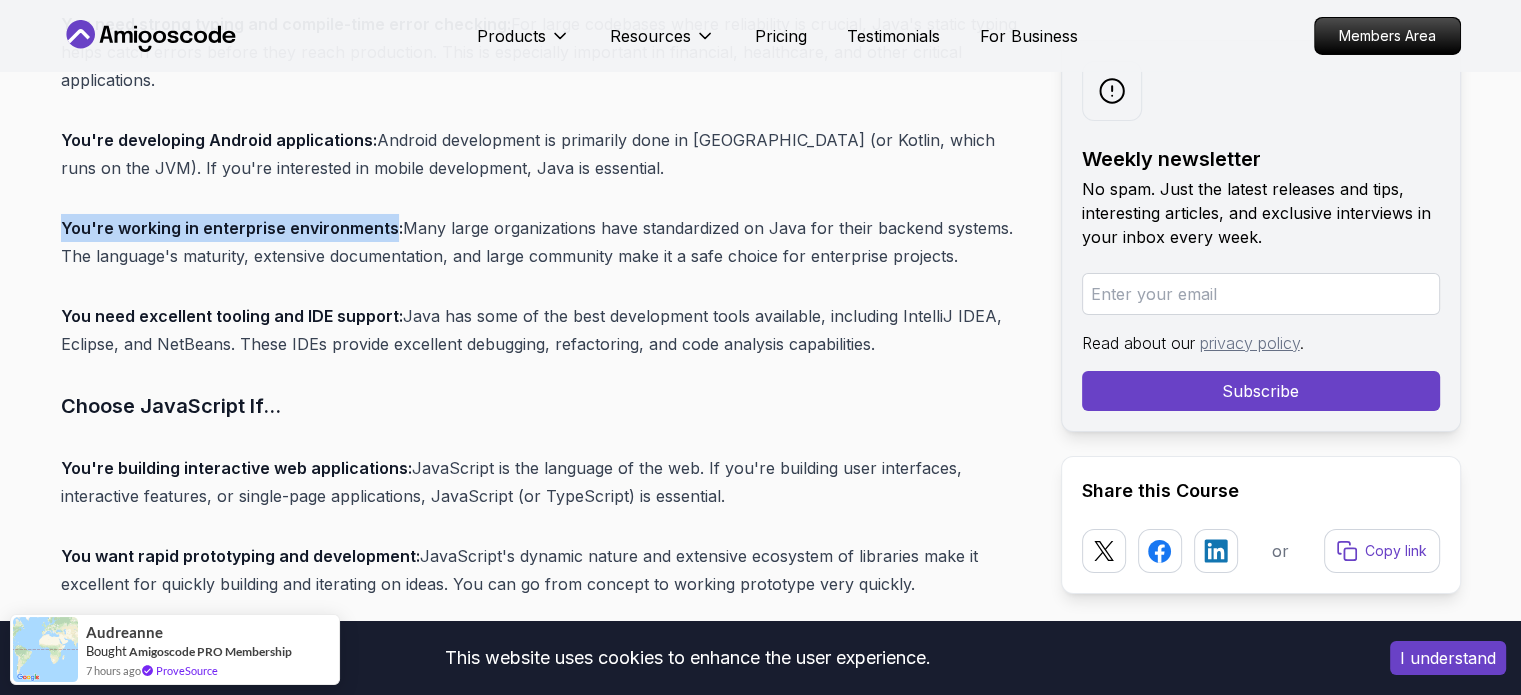 drag, startPoint x: 72, startPoint y: 218, endPoint x: 330, endPoint y: 219, distance: 258.00195 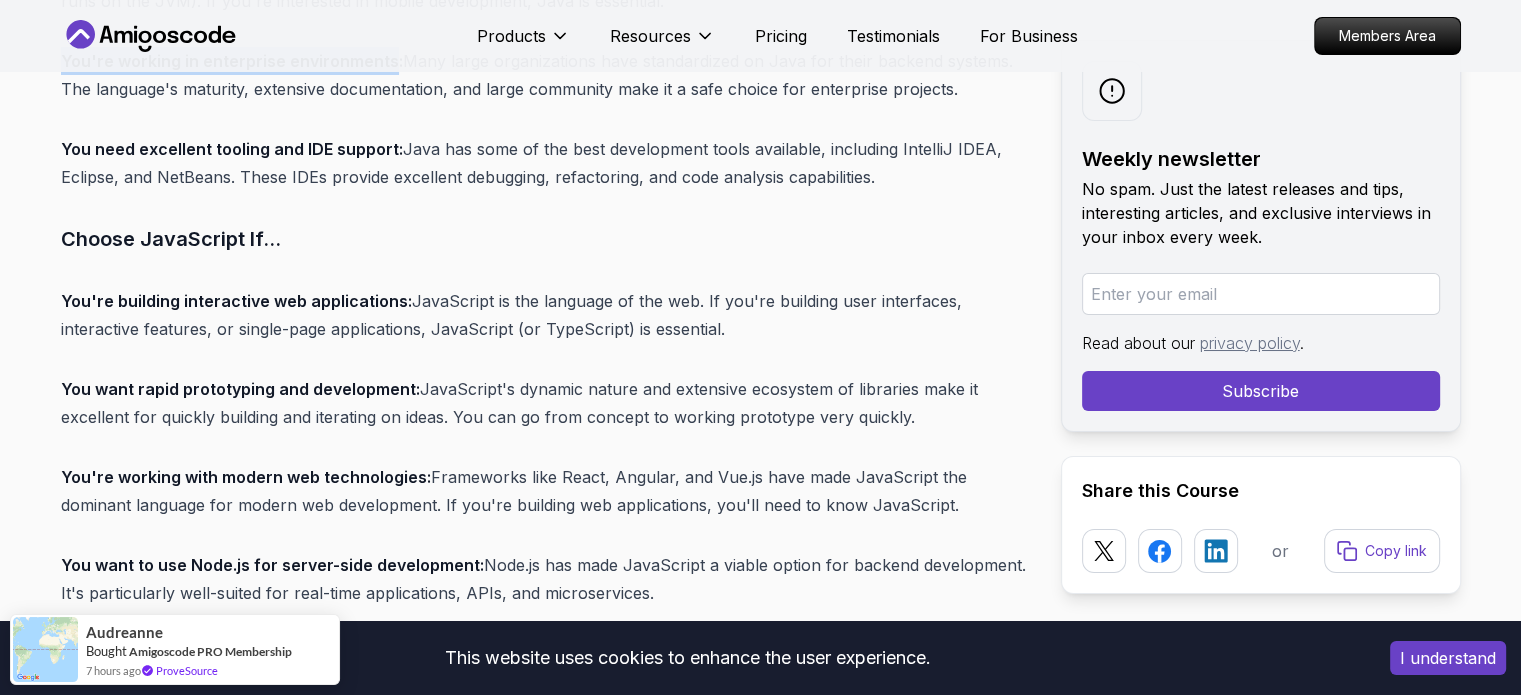 scroll, scrollTop: 7472, scrollLeft: 0, axis: vertical 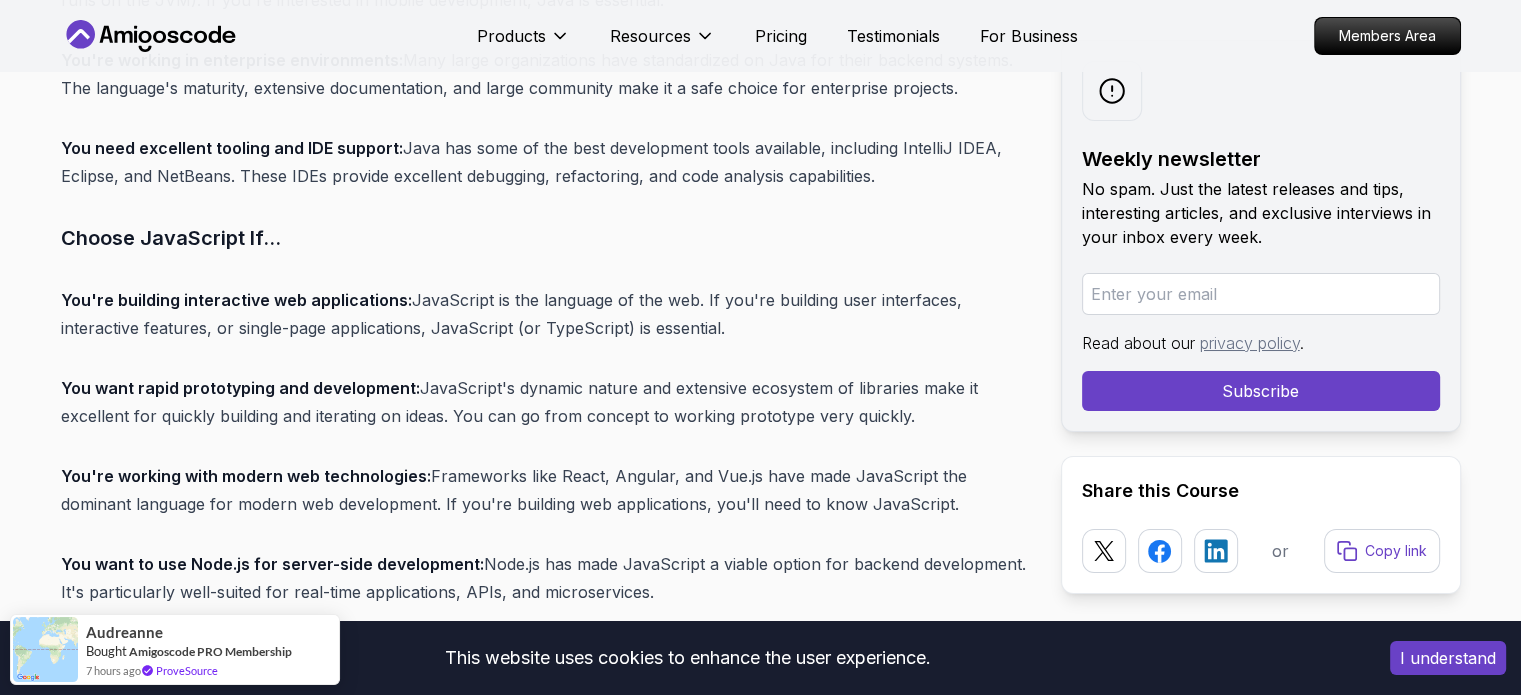 click on "You need excellent tooling and IDE support:" at bounding box center (232, 148) 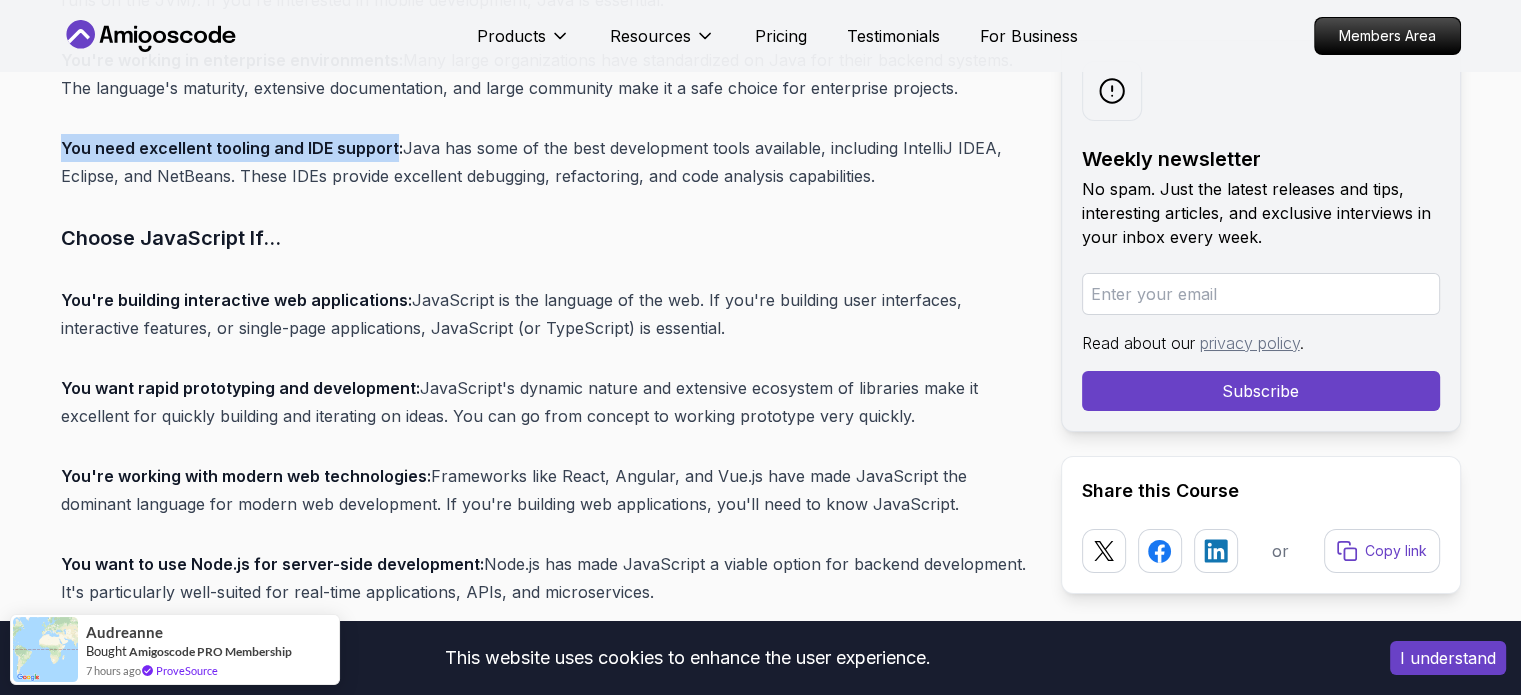 drag, startPoint x: 64, startPoint y: 137, endPoint x: 348, endPoint y: 151, distance: 284.34485 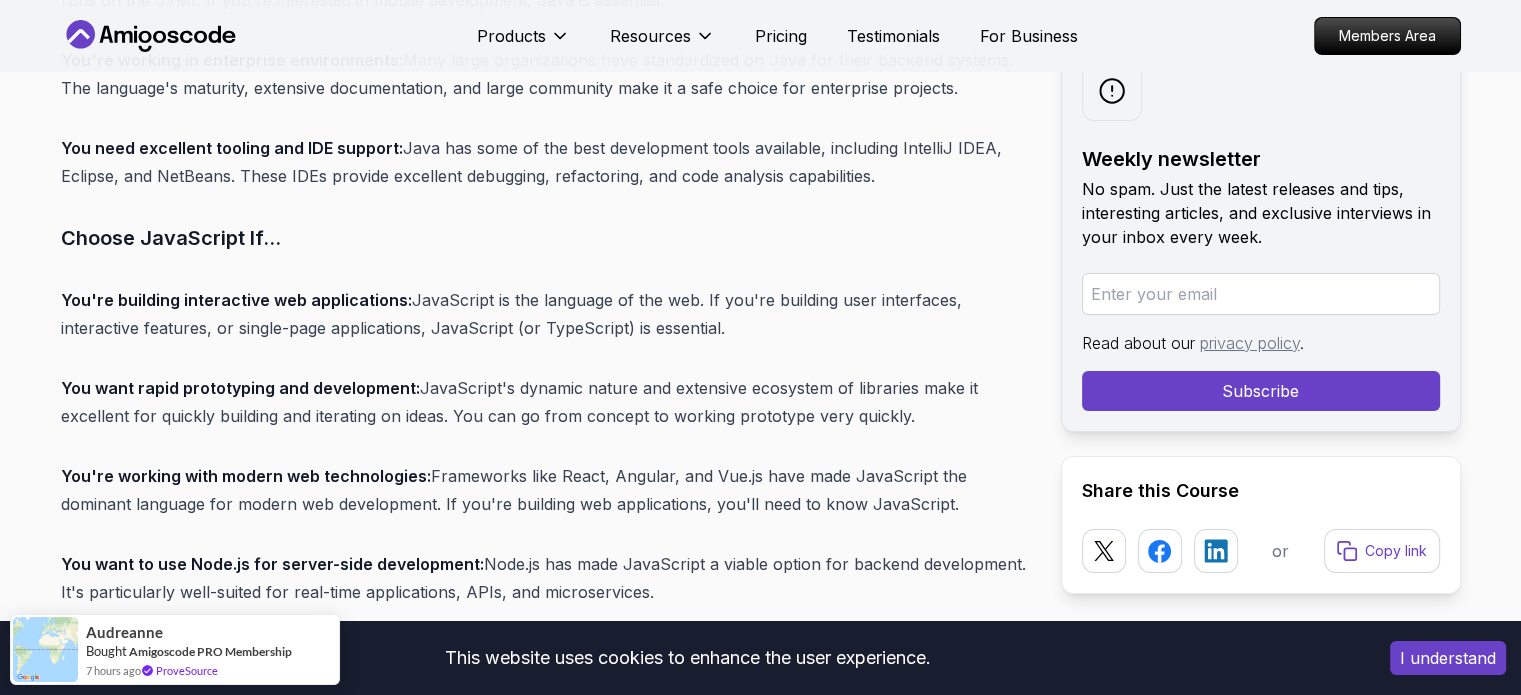 click on "You're building interactive web applications:" at bounding box center [236, 300] 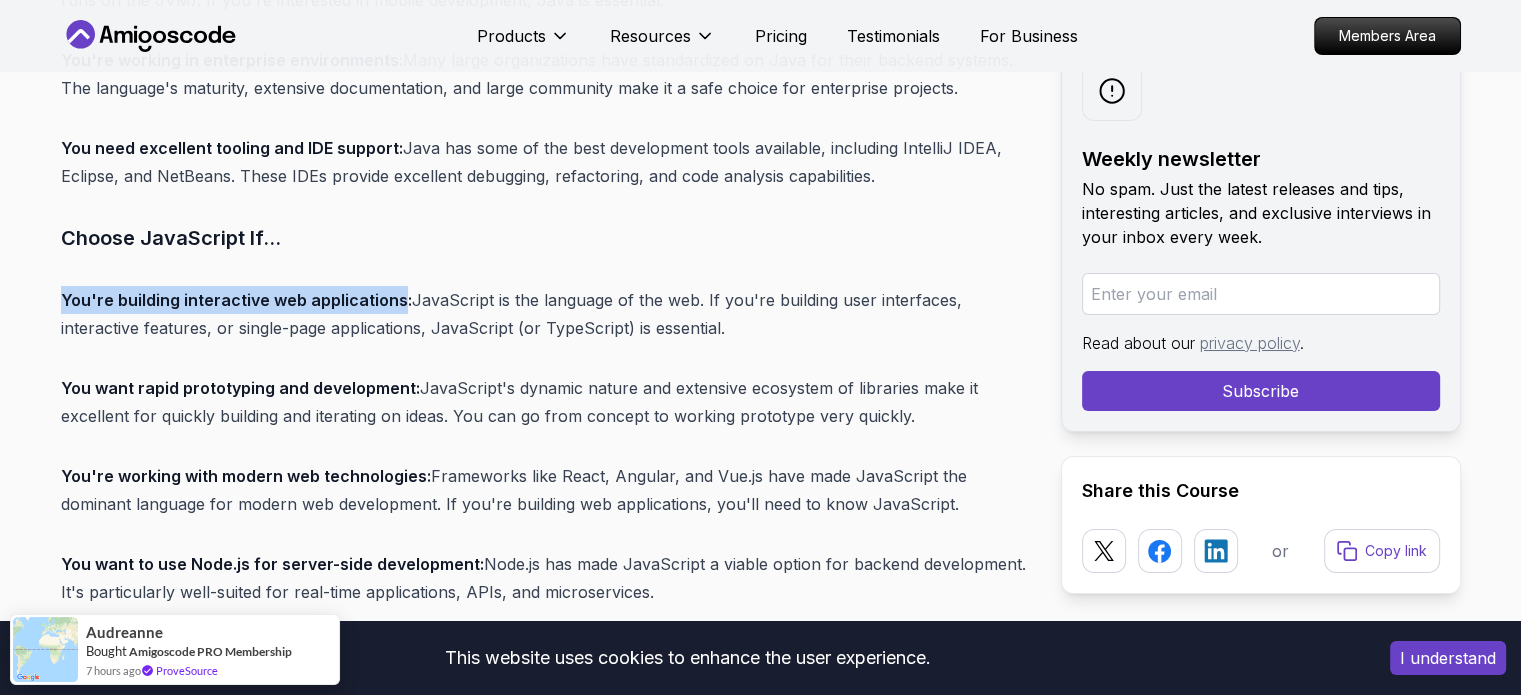 drag, startPoint x: 63, startPoint y: 298, endPoint x: 384, endPoint y: 287, distance: 321.18842 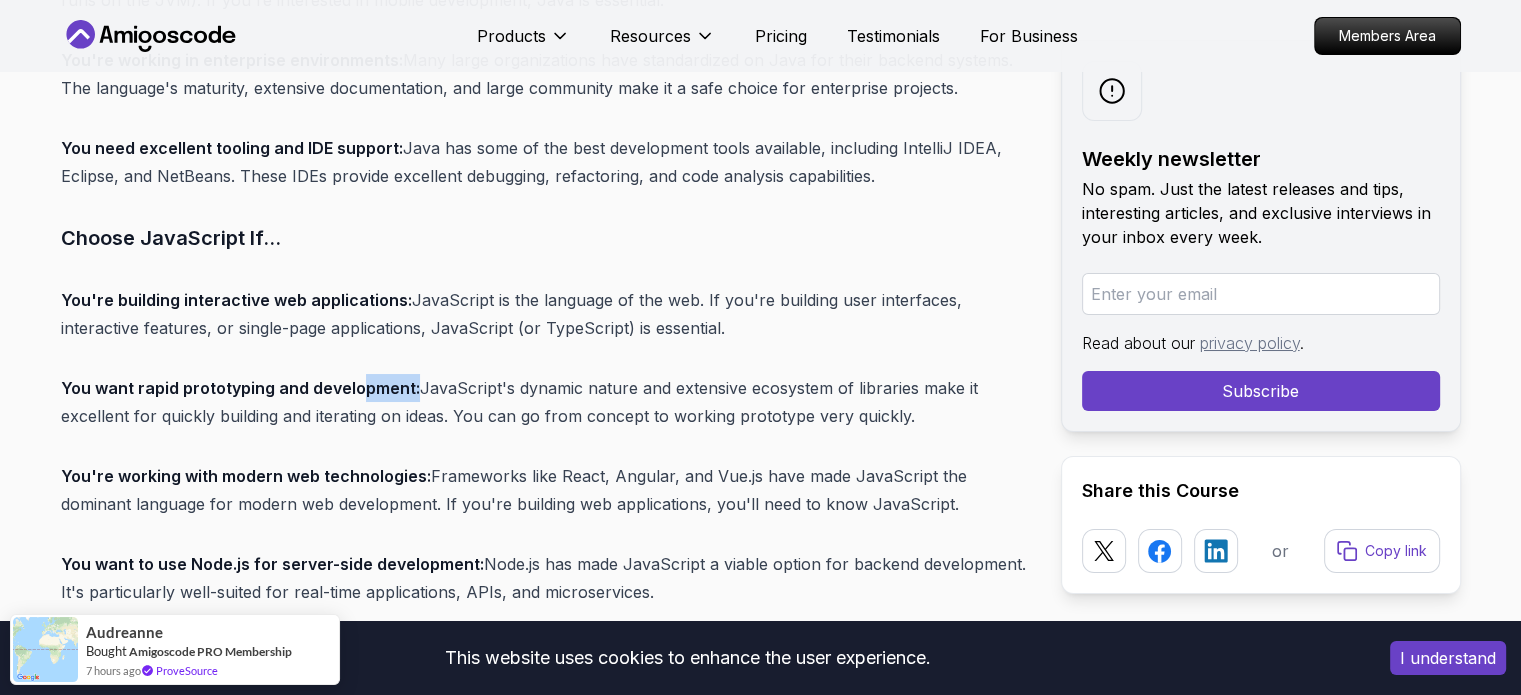 drag, startPoint x: 411, startPoint y: 389, endPoint x: 362, endPoint y: 387, distance: 49.0408 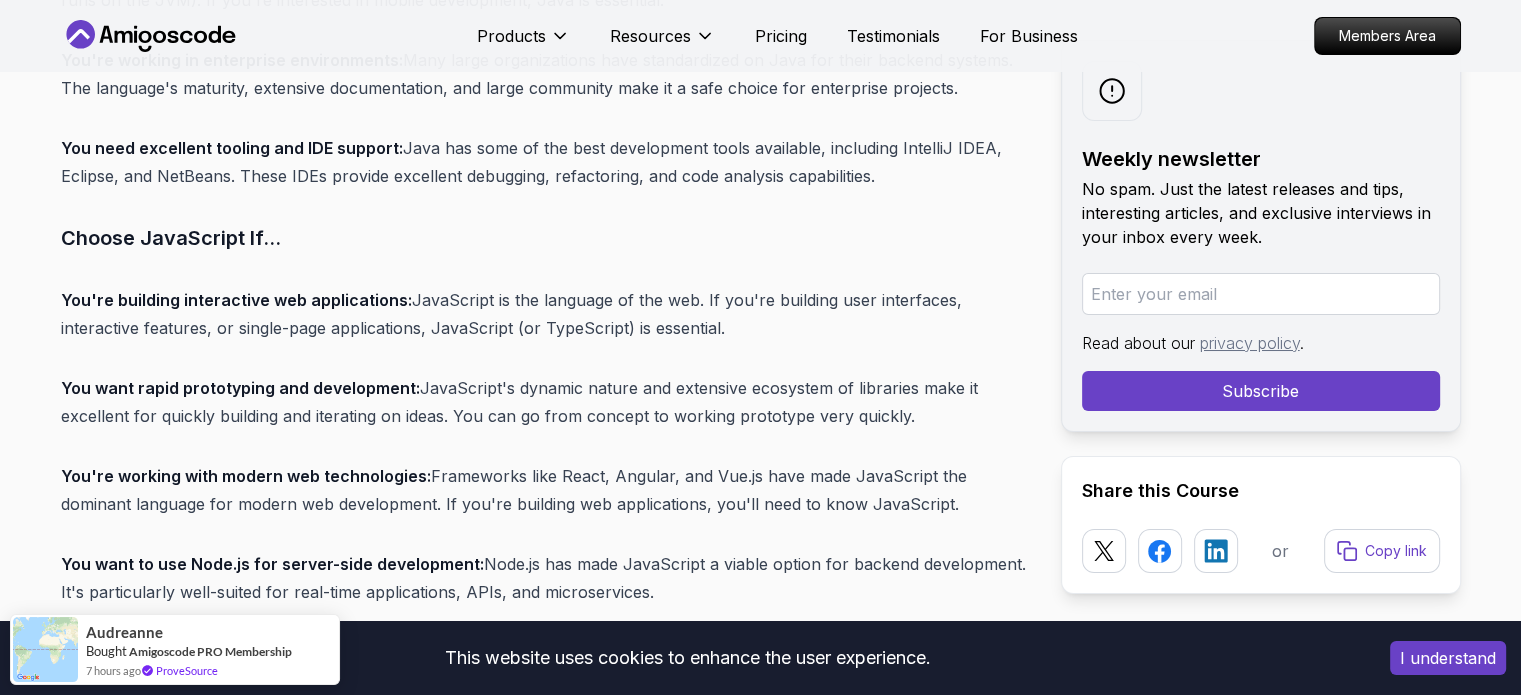 click on "You want rapid prototyping and development:" at bounding box center [240, 388] 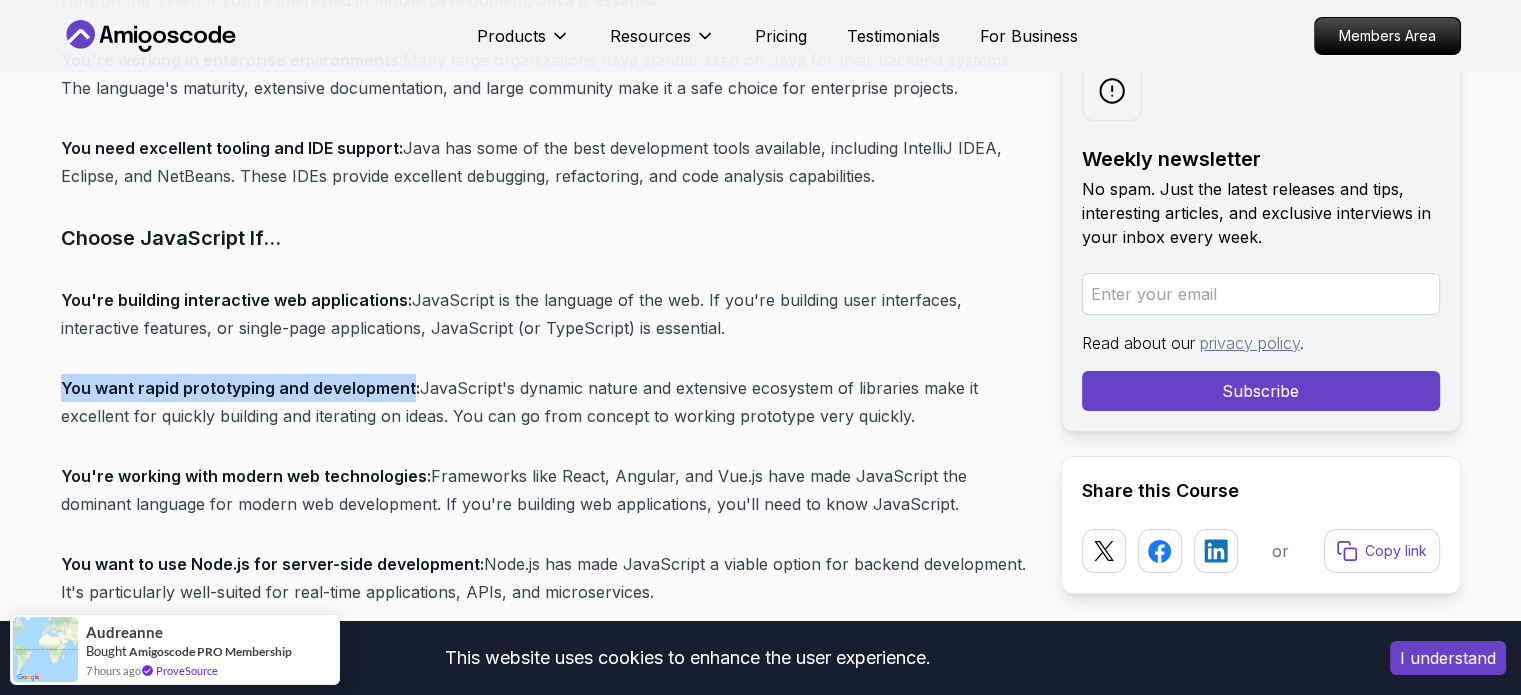 drag, startPoint x: 378, startPoint y: 386, endPoint x: 68, endPoint y: 382, distance: 310.02582 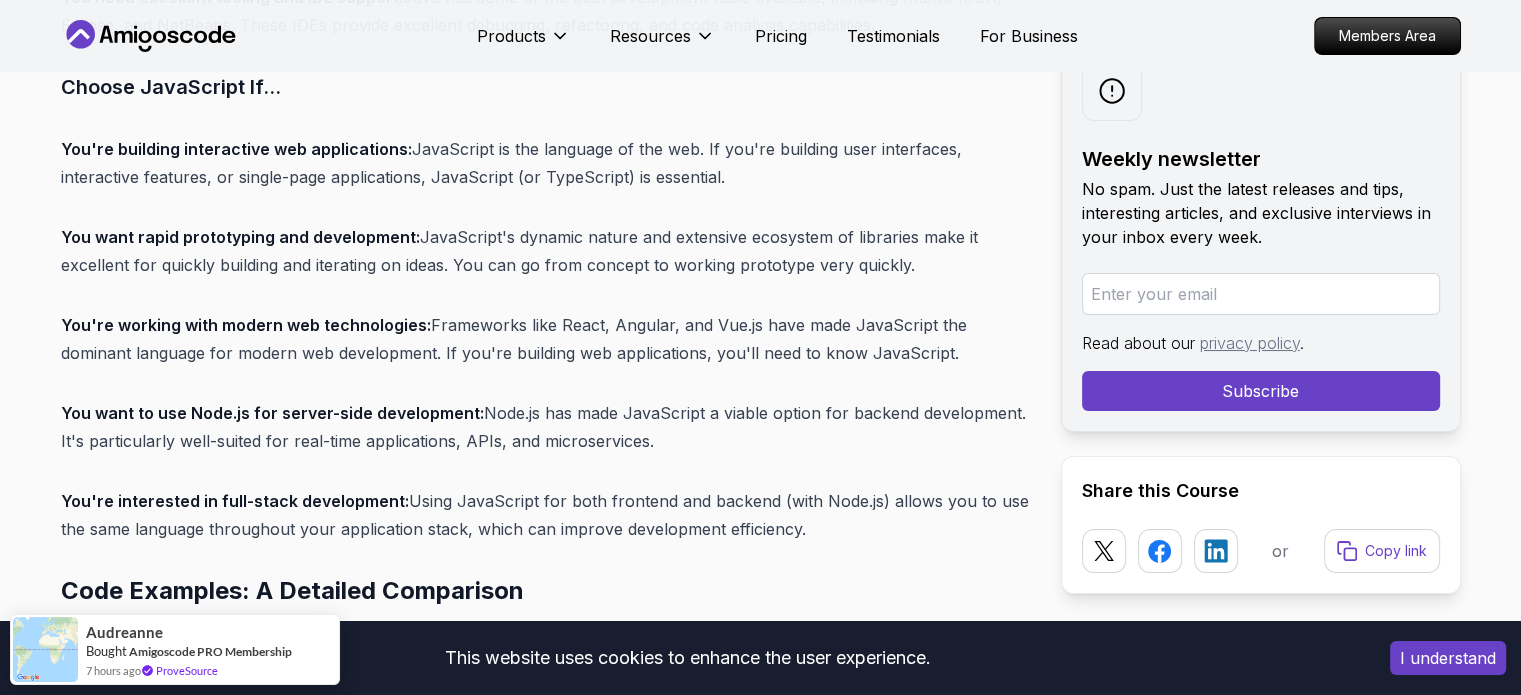 click on "You're working with modern web technologies:" at bounding box center (246, 325) 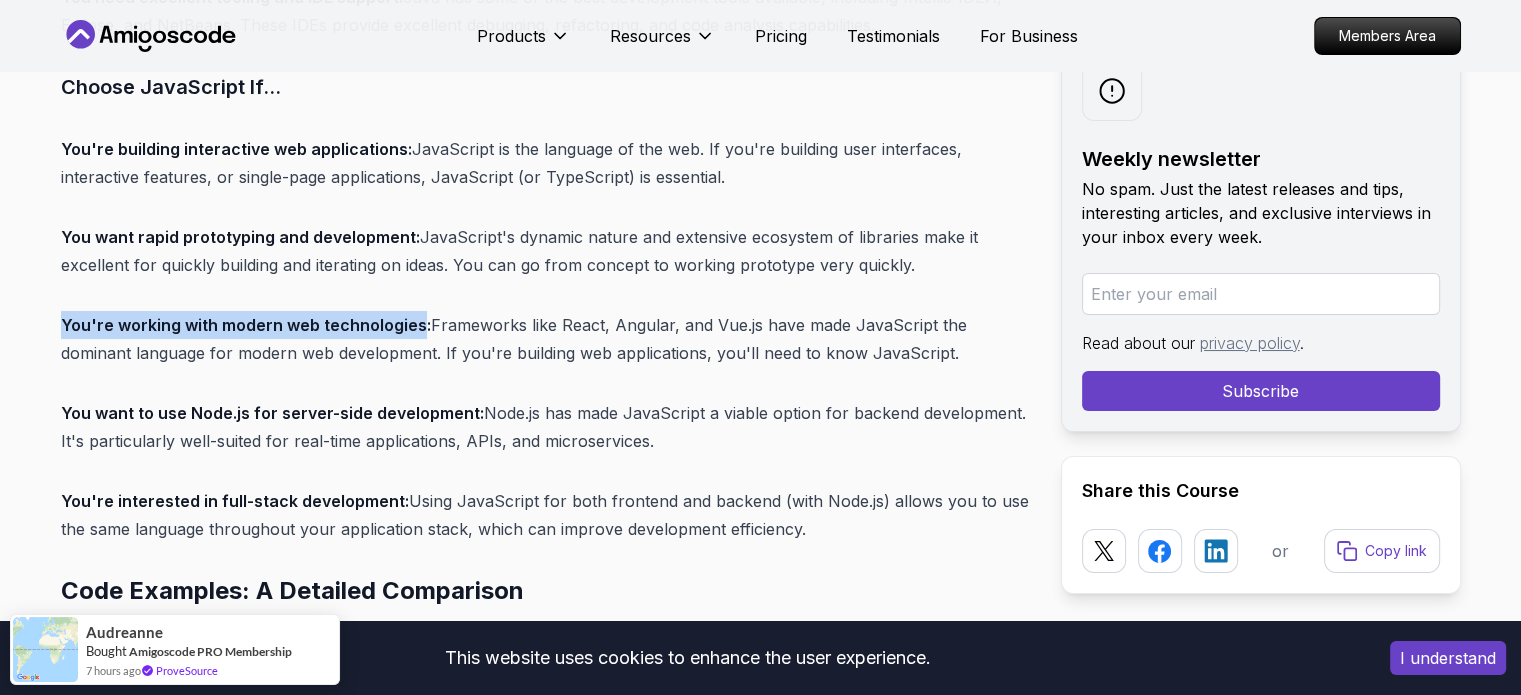 drag, startPoint x: 391, startPoint y: 325, endPoint x: 27, endPoint y: 307, distance: 364.4448 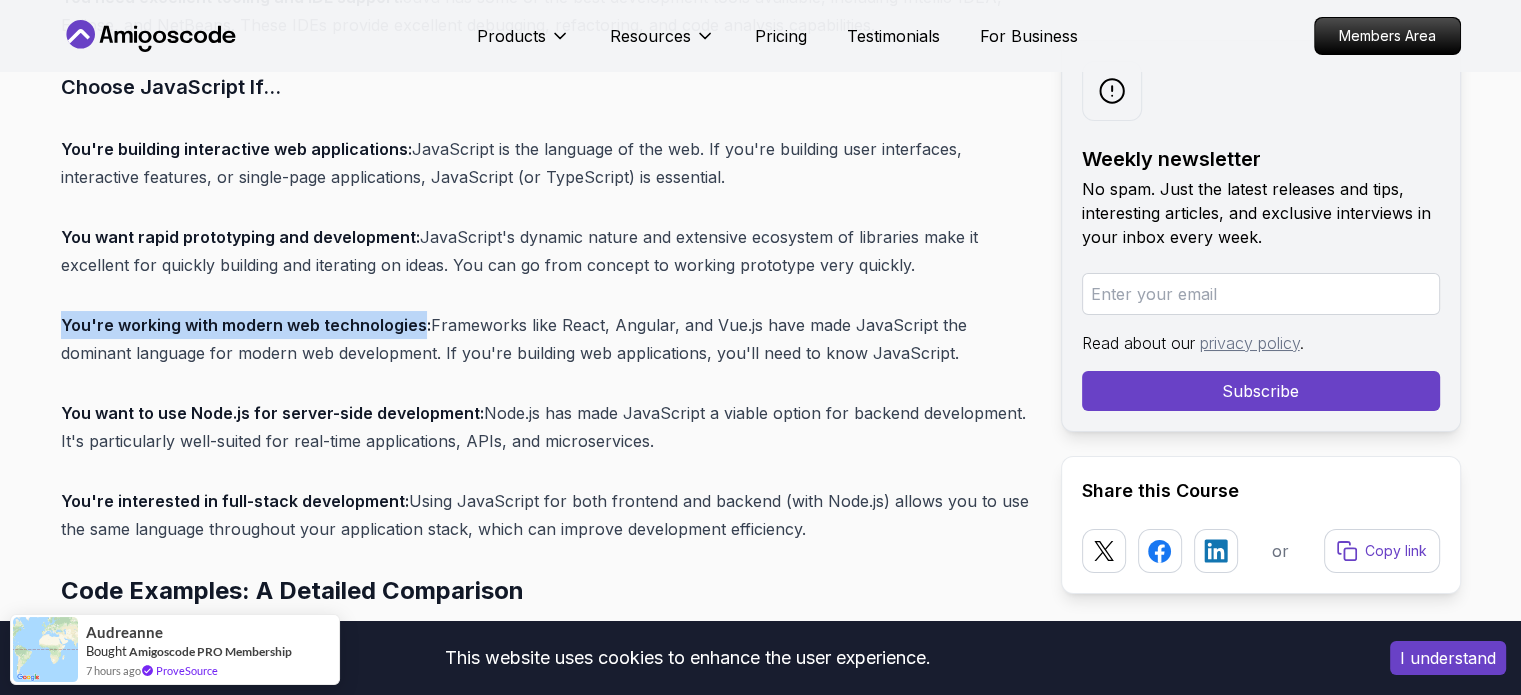 scroll, scrollTop: 7739, scrollLeft: 0, axis: vertical 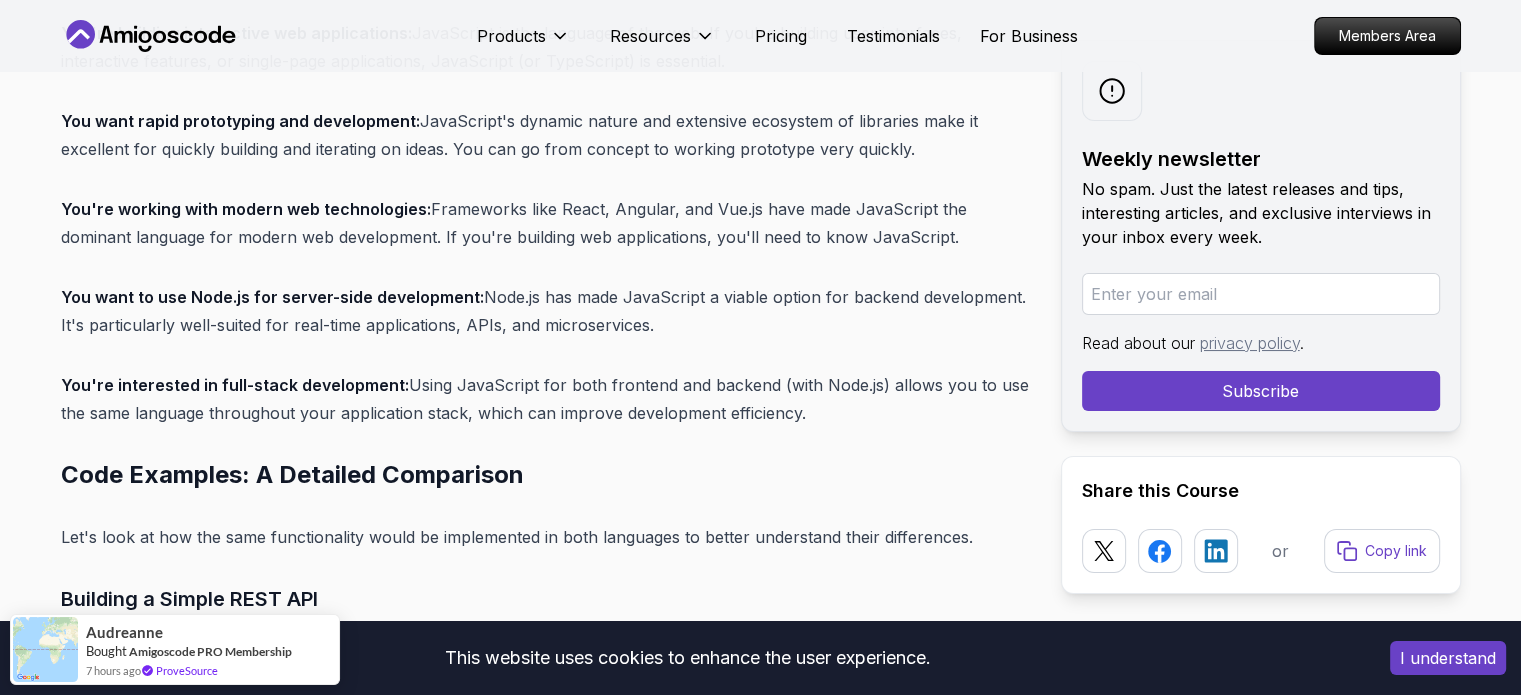 click on "You want to use Node.js for server-side development:" at bounding box center (272, 297) 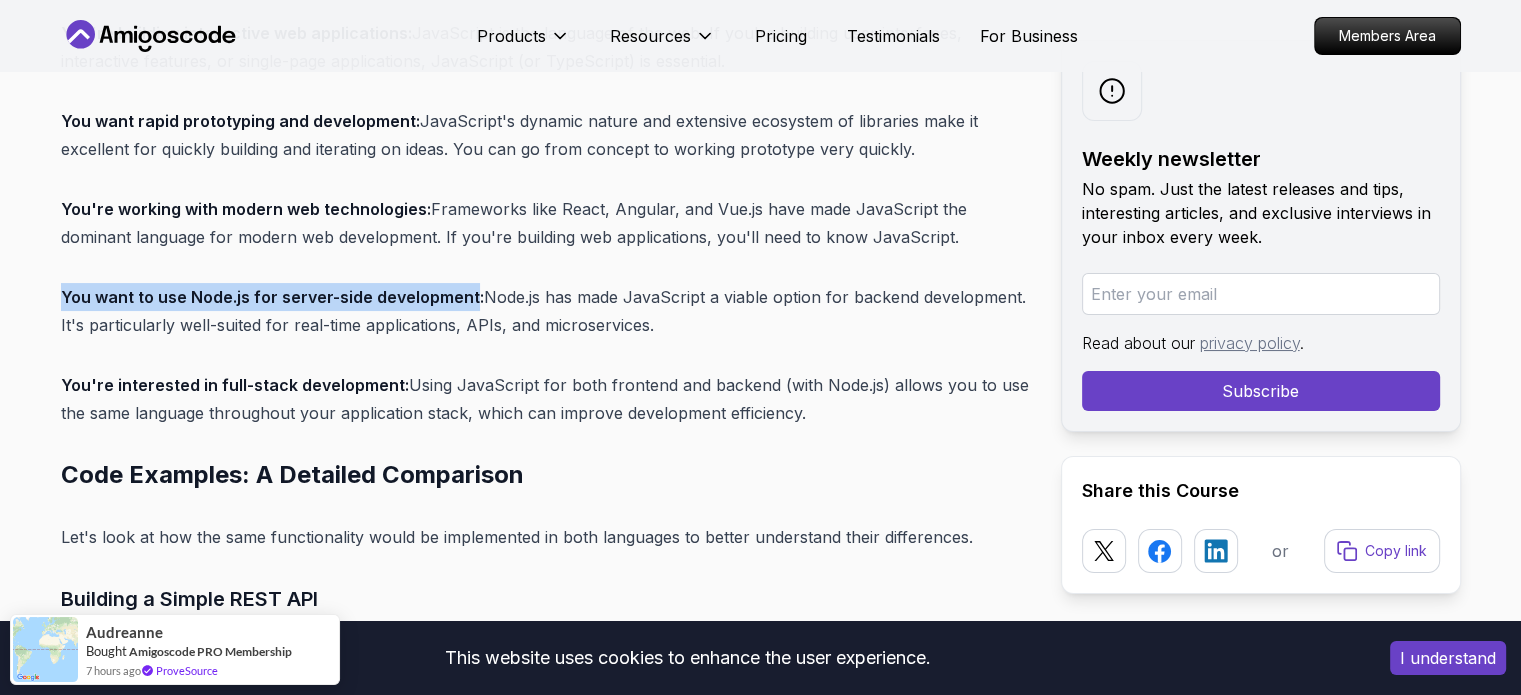 drag, startPoint x: 444, startPoint y: 291, endPoint x: 0, endPoint y: 279, distance: 444.16214 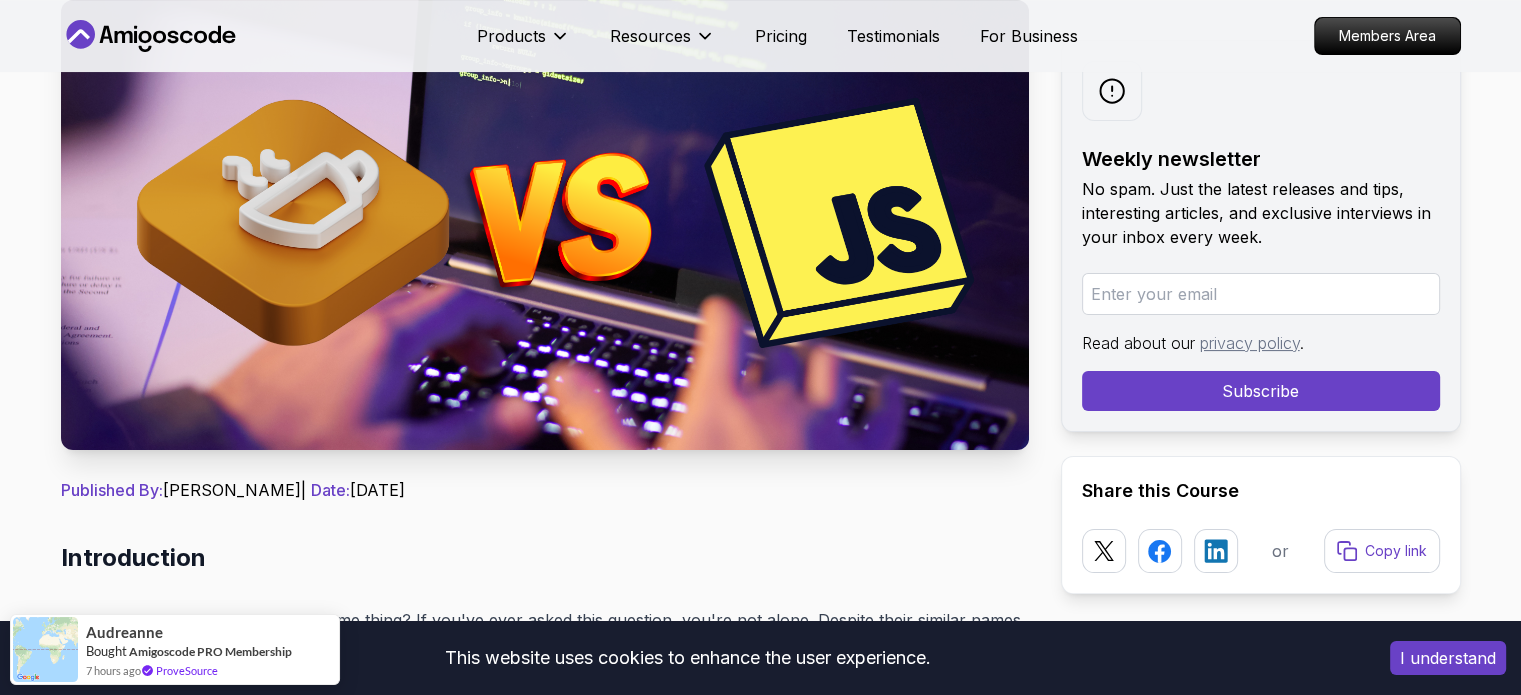 scroll, scrollTop: 0, scrollLeft: 0, axis: both 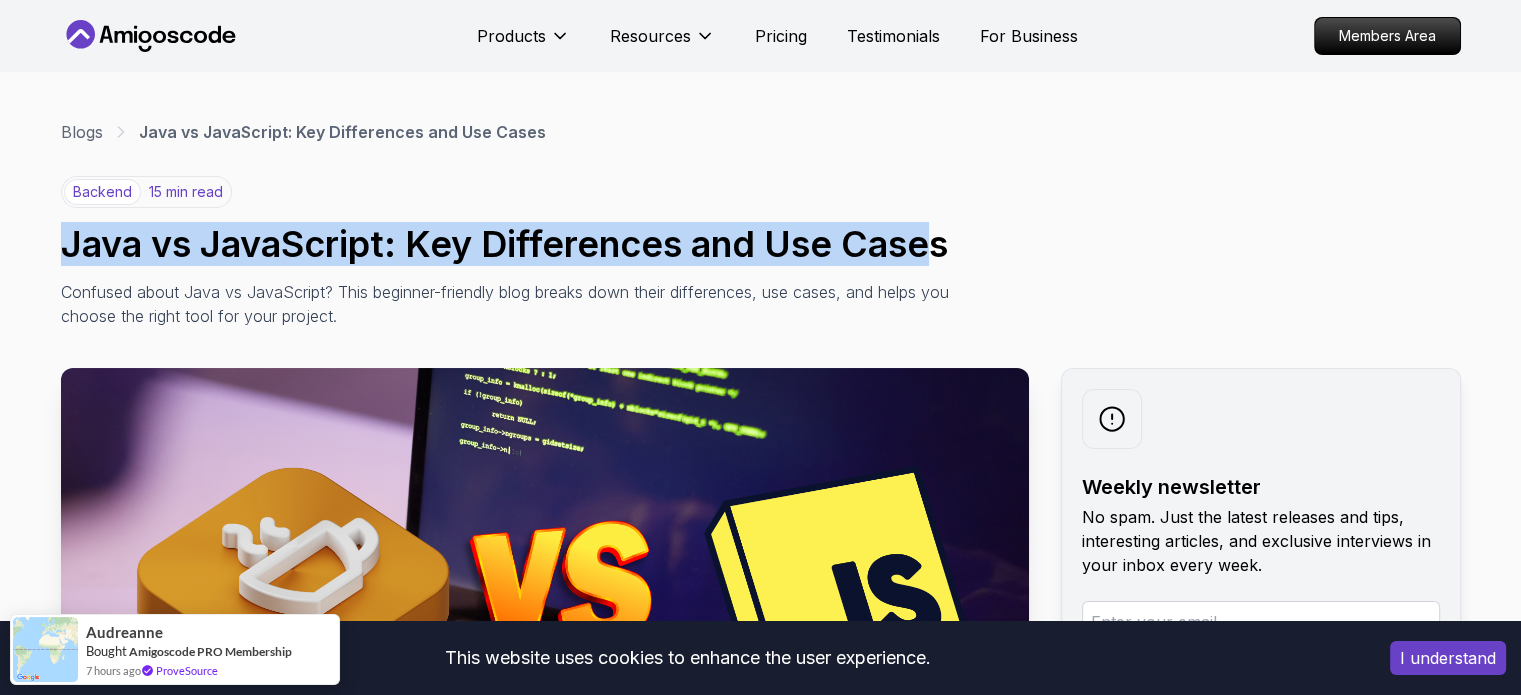 drag, startPoint x: 27, startPoint y: 233, endPoint x: 932, endPoint y: 259, distance: 905.3734 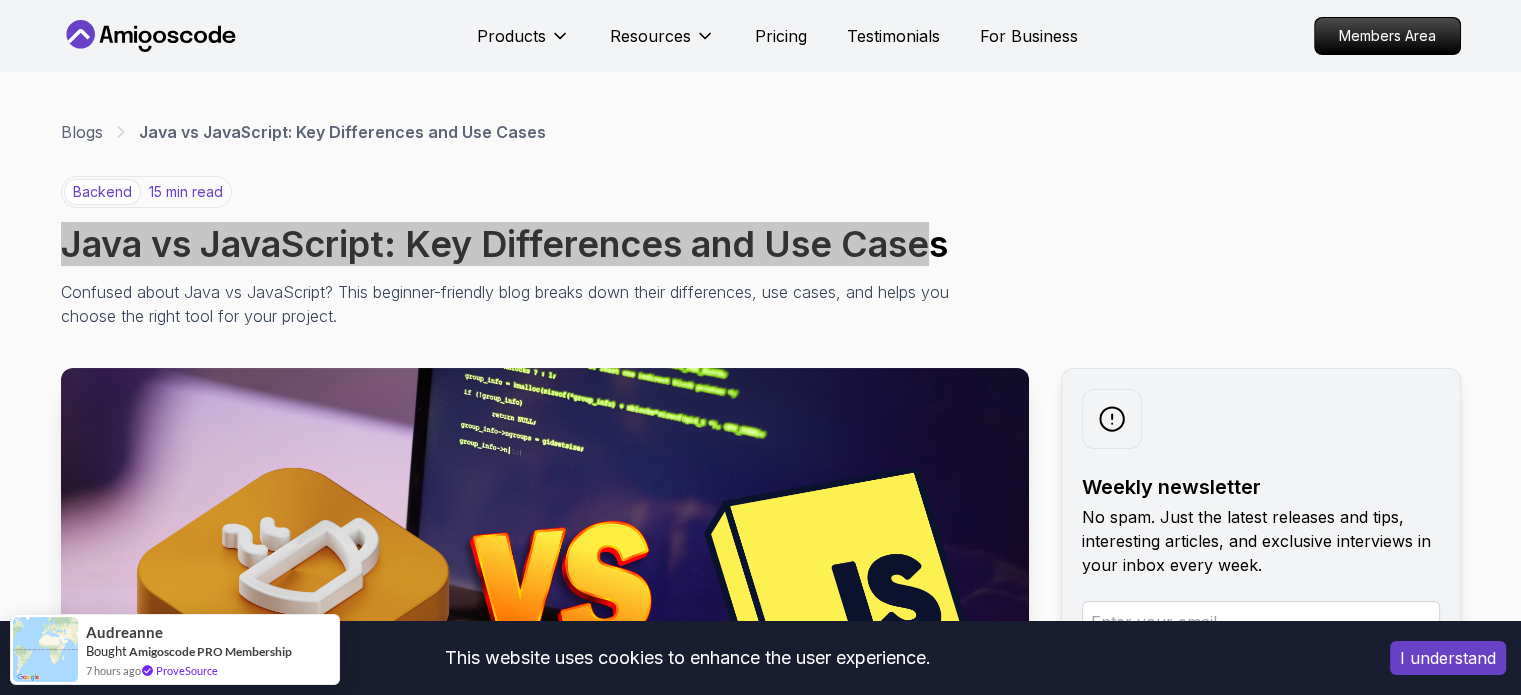 click on "Java vs JavaScript: Key Differences and Use Cases" at bounding box center (761, 244) 